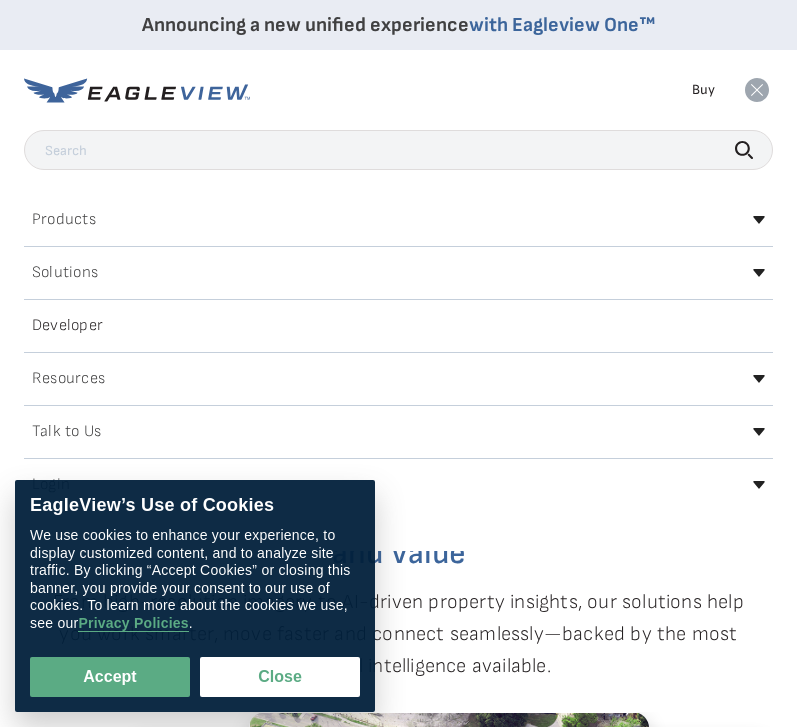 scroll, scrollTop: 0, scrollLeft: 0, axis: both 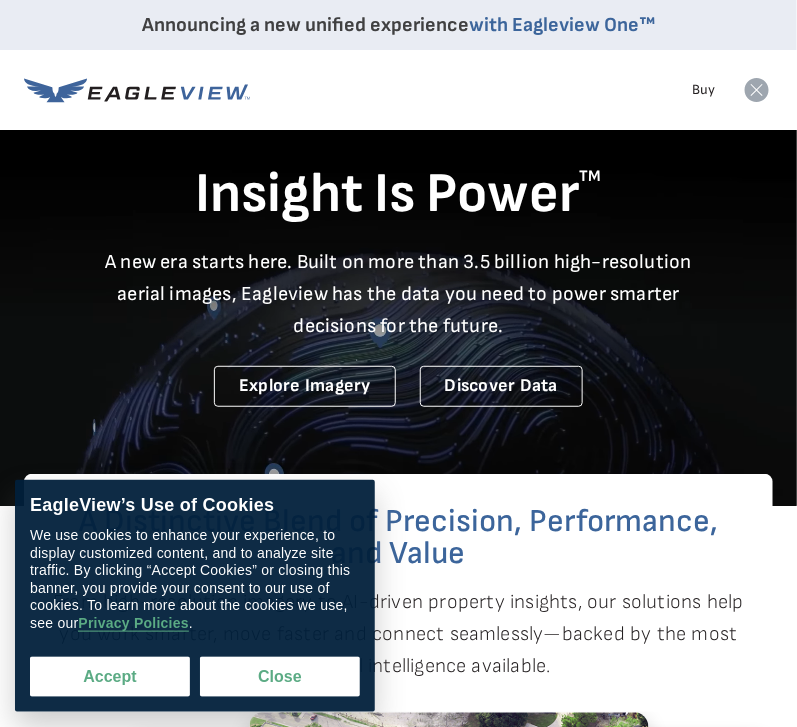 click on "Accept" at bounding box center (110, 677) 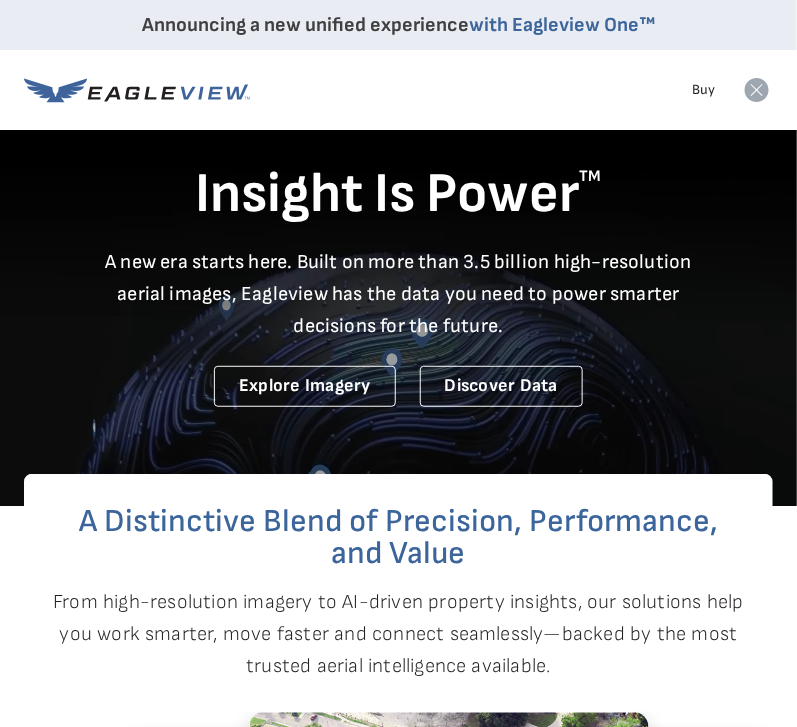 checkbox on "true" 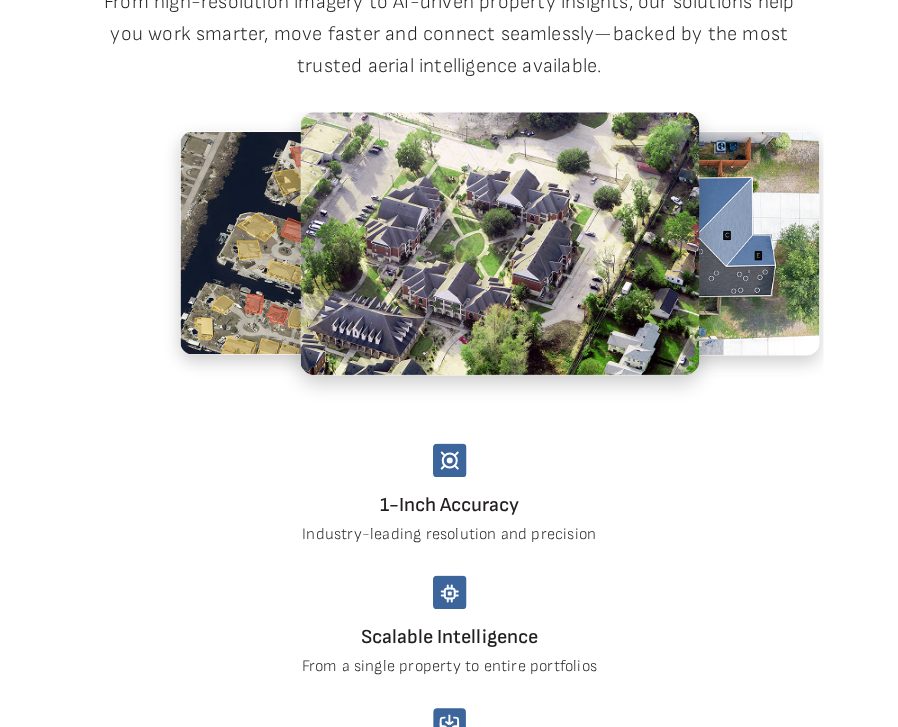 scroll, scrollTop: 0, scrollLeft: 0, axis: both 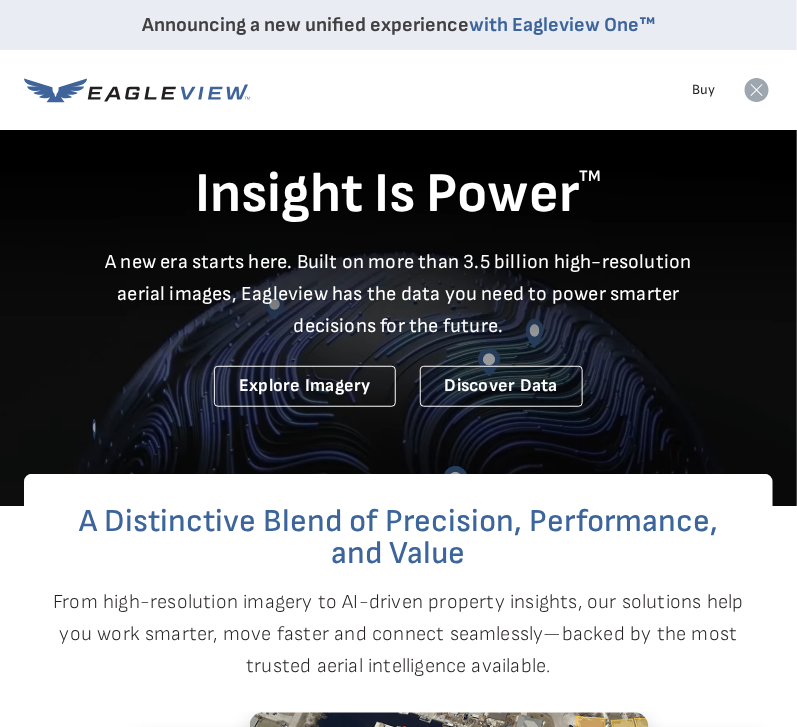 drag, startPoint x: 3, startPoint y: 188, endPoint x: -73, endPoint y: 192, distance: 76.105194 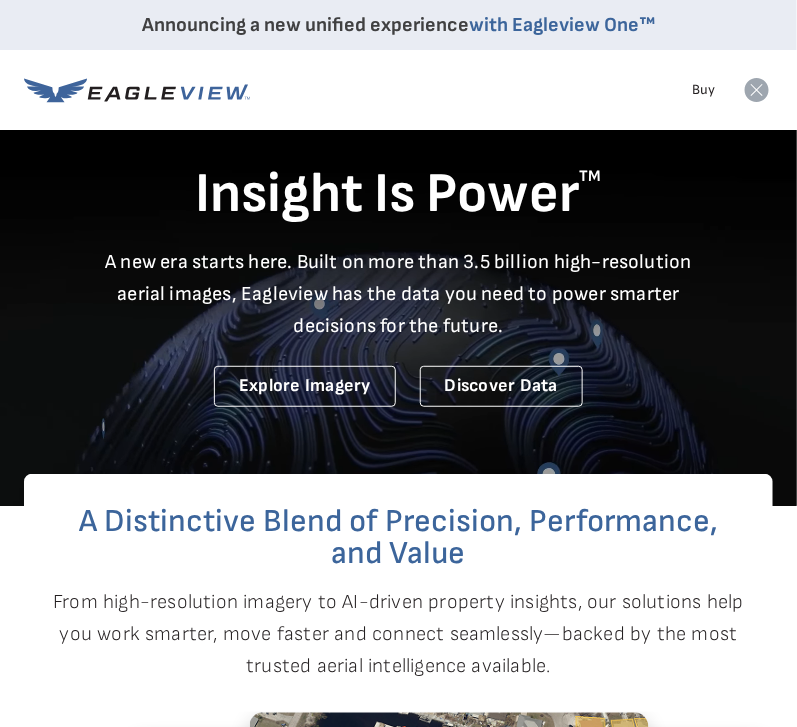 click on "Announcing a new unified experience  with Eagleview One™
Products
Solutions
Developer
Resources
Search
Buy" at bounding box center (398, 3804) 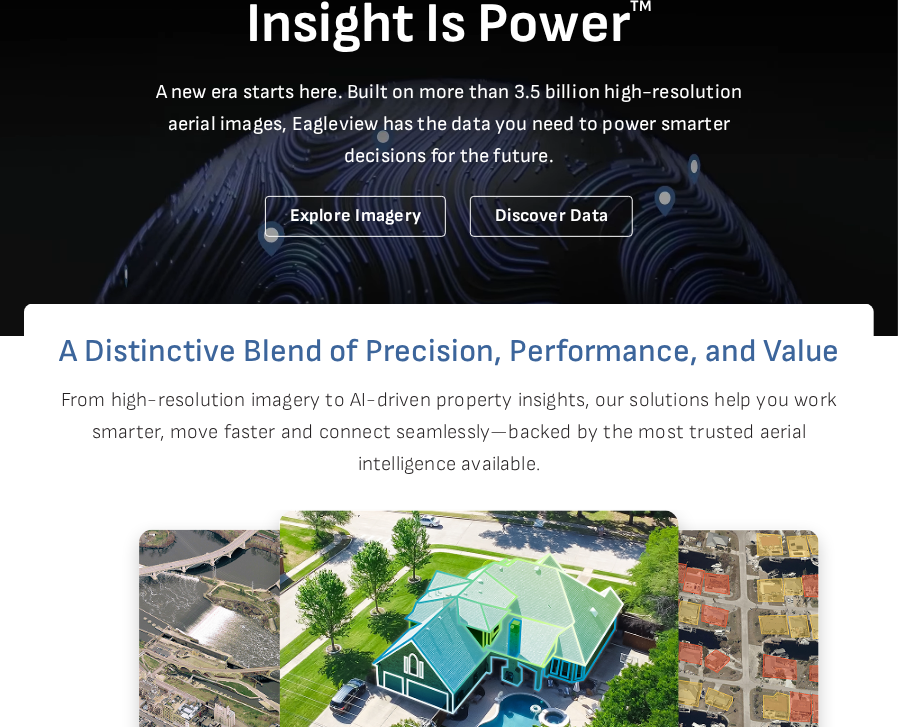 scroll, scrollTop: 0, scrollLeft: 0, axis: both 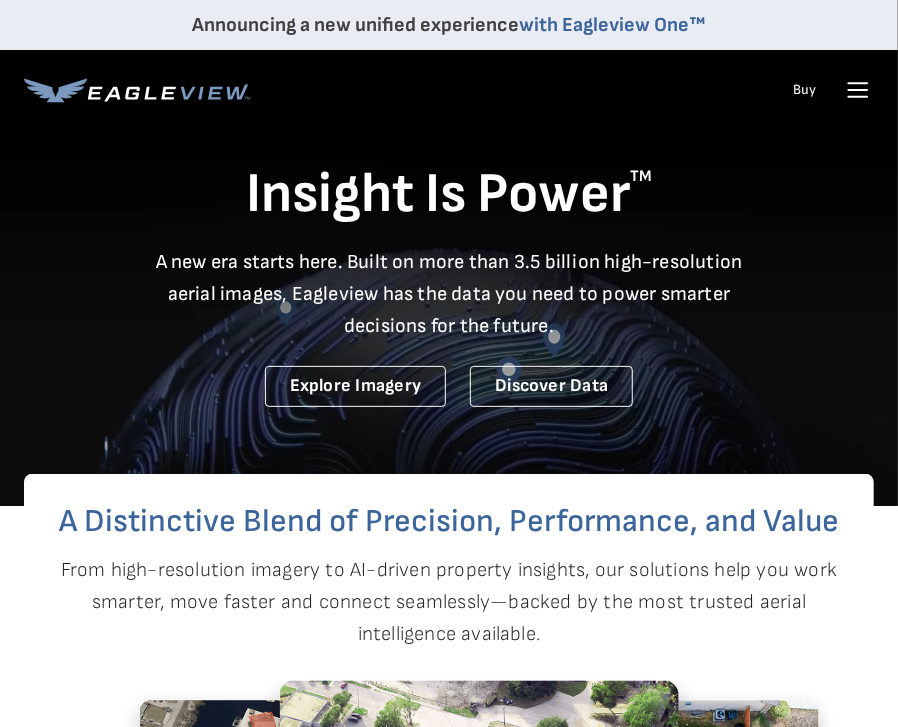 click 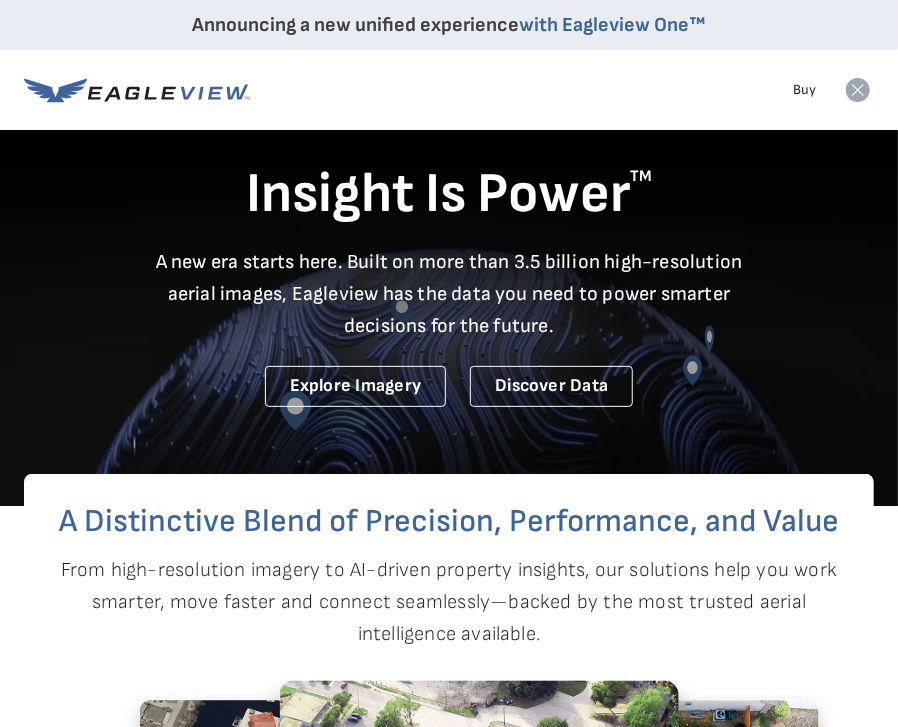 click 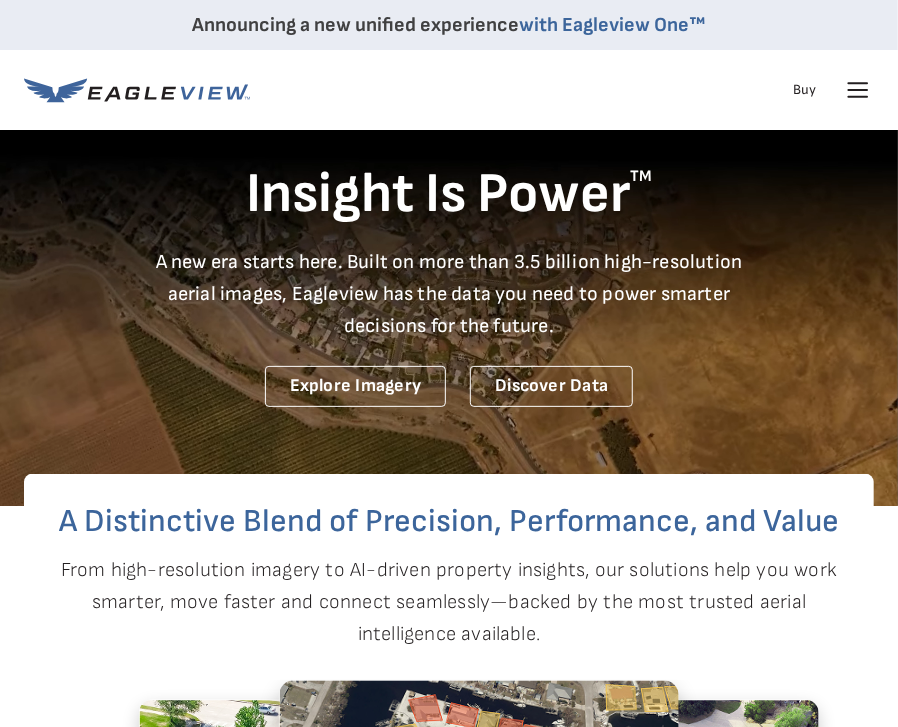 click 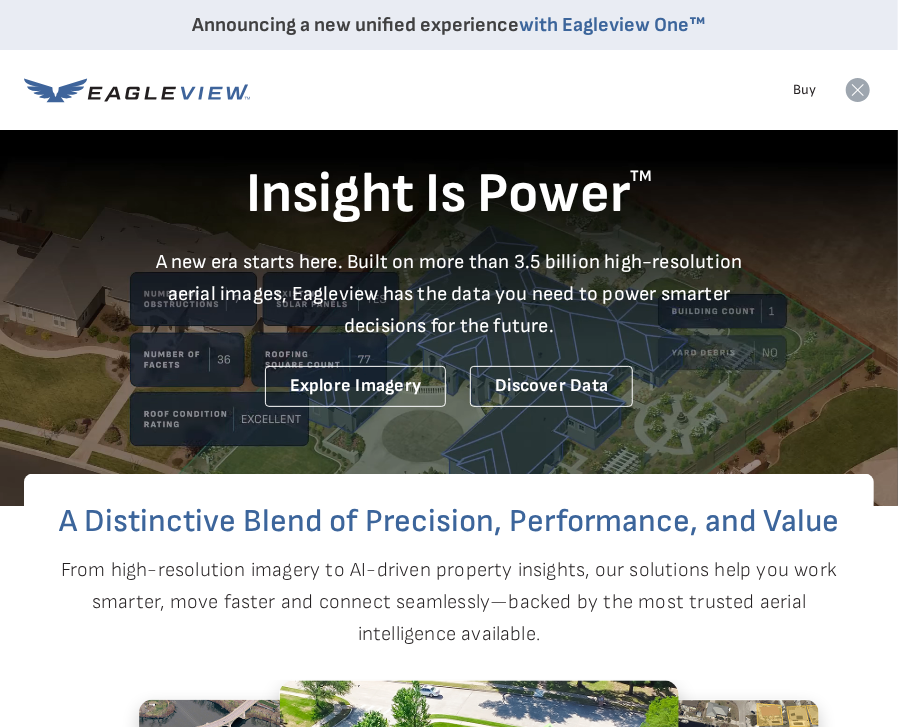 click on "Announcing a new unified experience  with Eagleview One™
Products
Solutions
Developer
Resources
Search
Talk To Us" at bounding box center [449, 65] 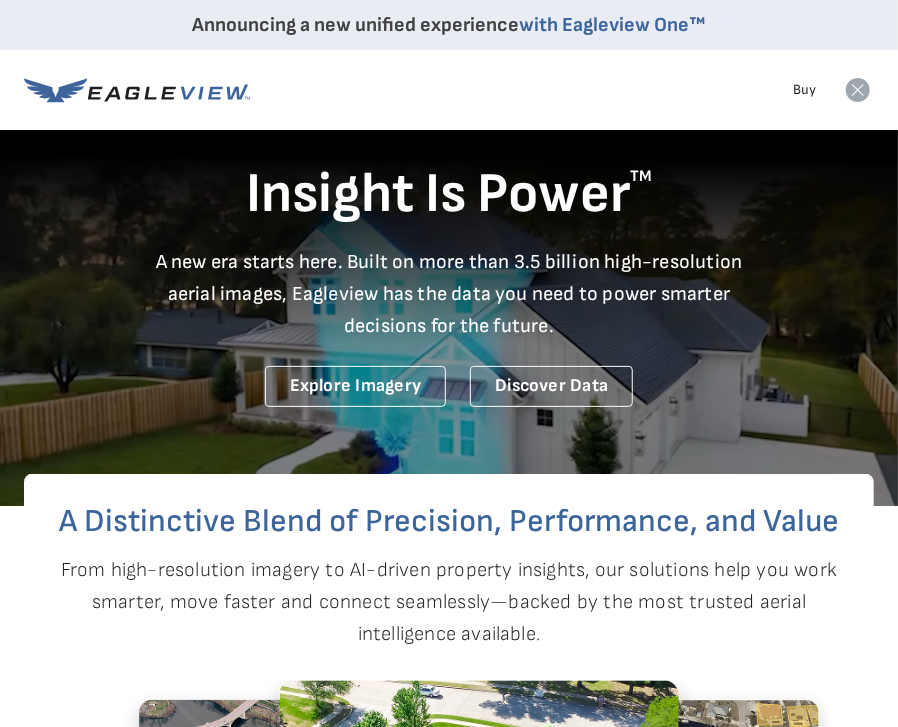 click 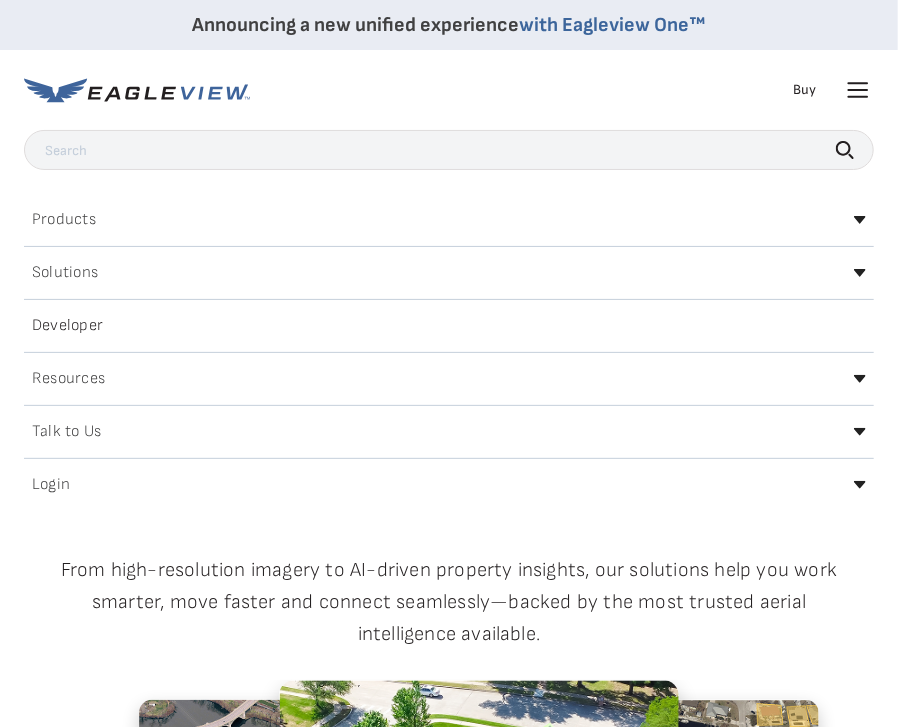 click on "Login" at bounding box center (51, 485) 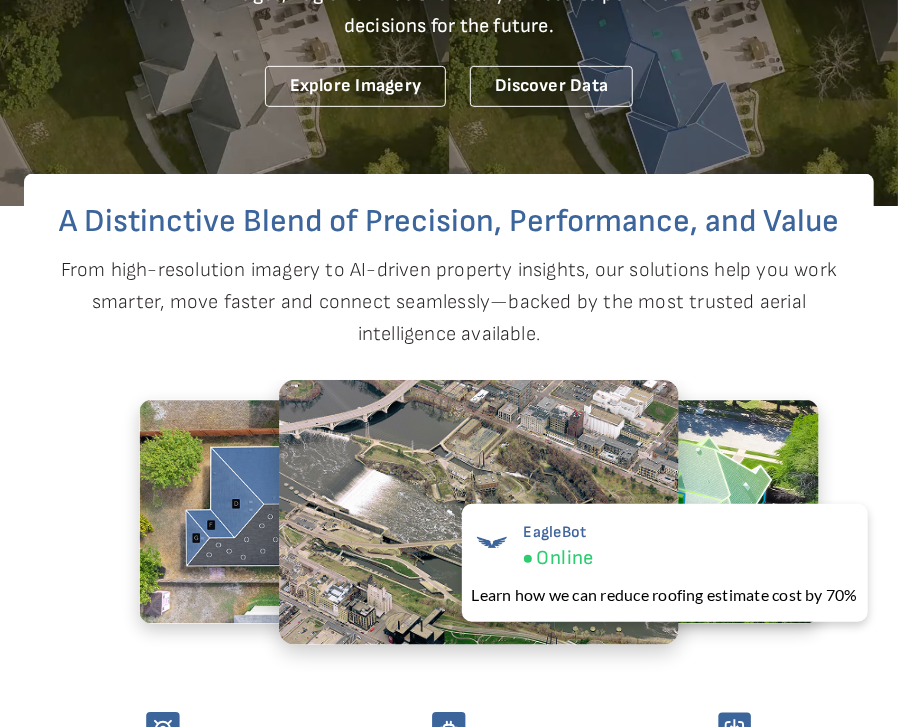 scroll, scrollTop: 0, scrollLeft: 0, axis: both 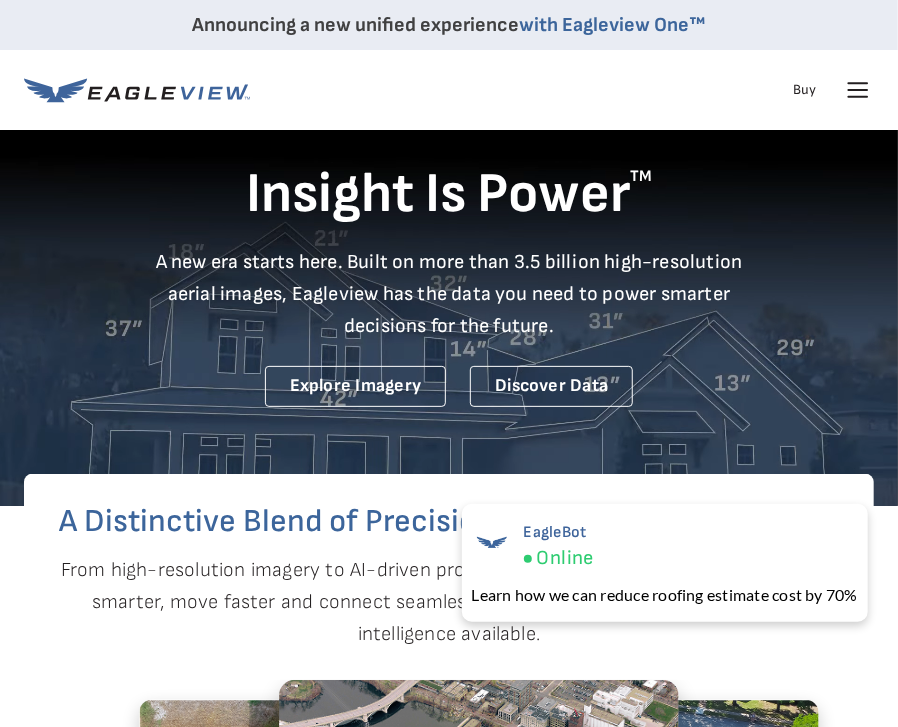 click 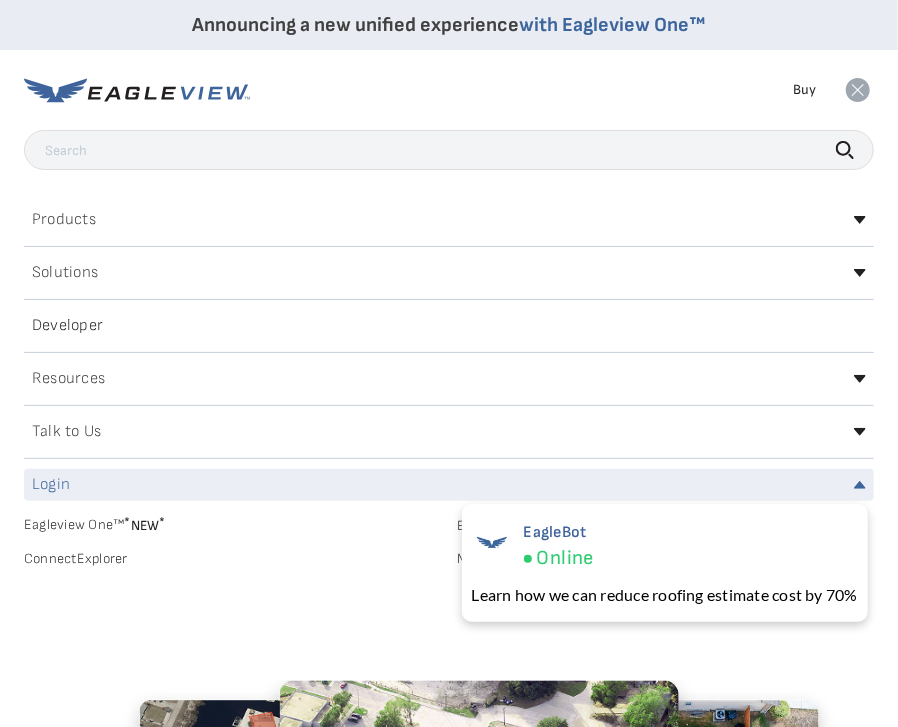 click on "Login" at bounding box center [51, 485] 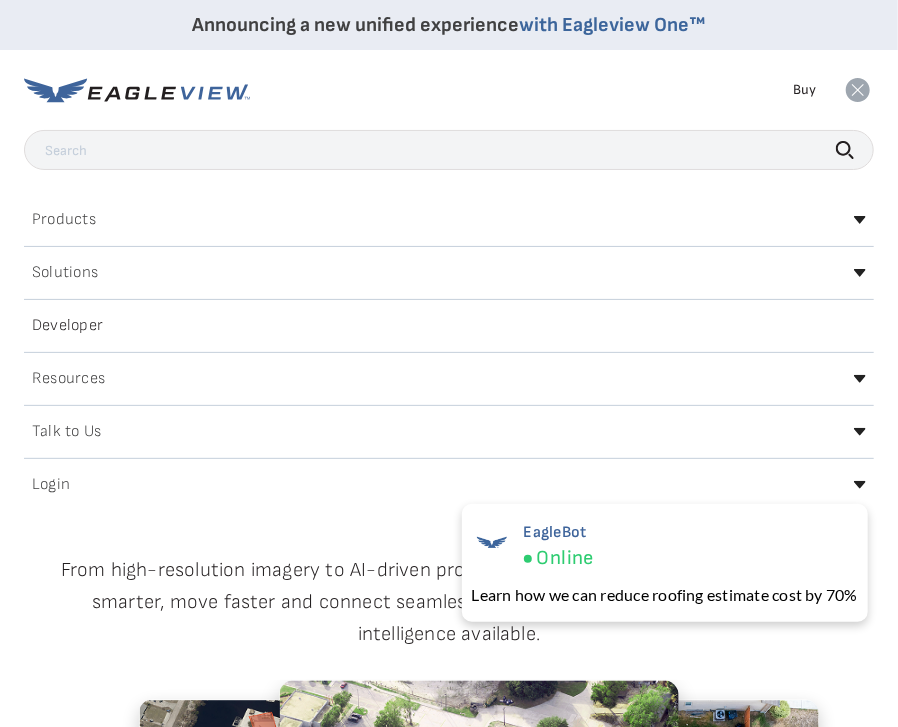 click on "Login" at bounding box center (51, 485) 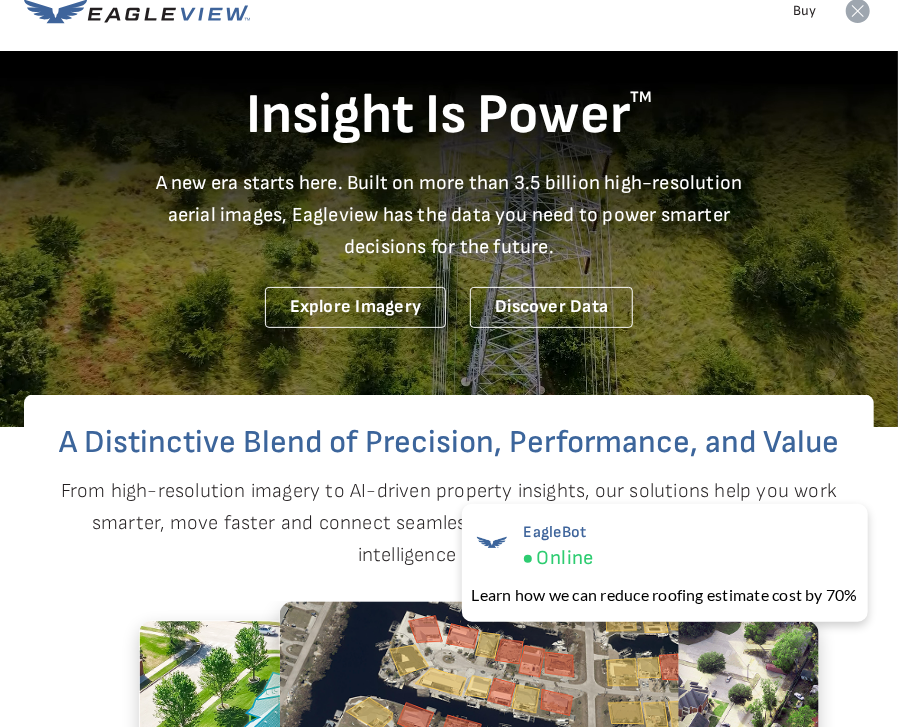 scroll, scrollTop: 0, scrollLeft: 0, axis: both 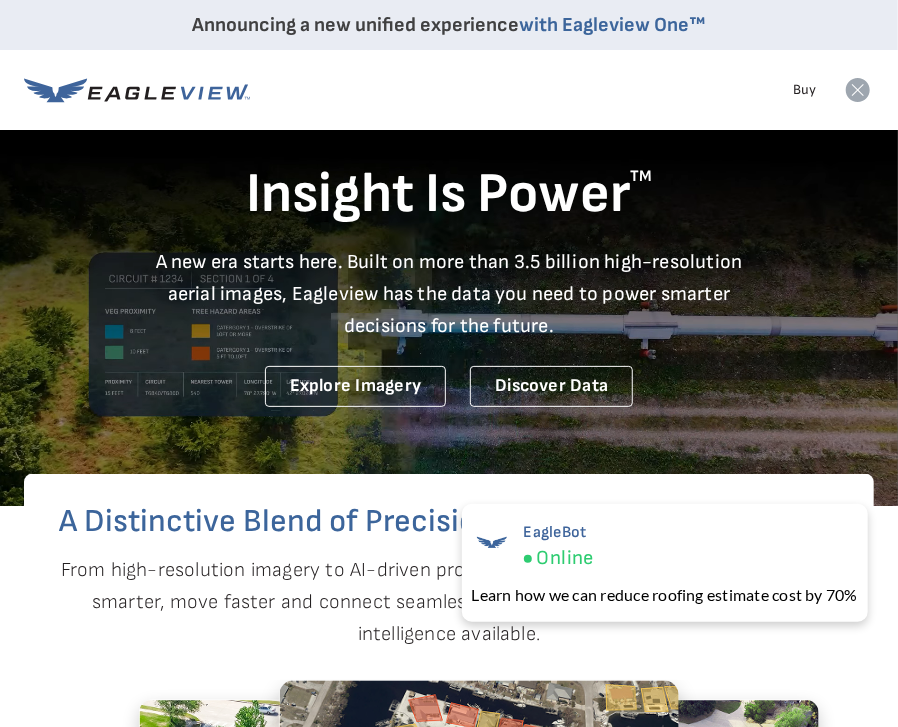 click 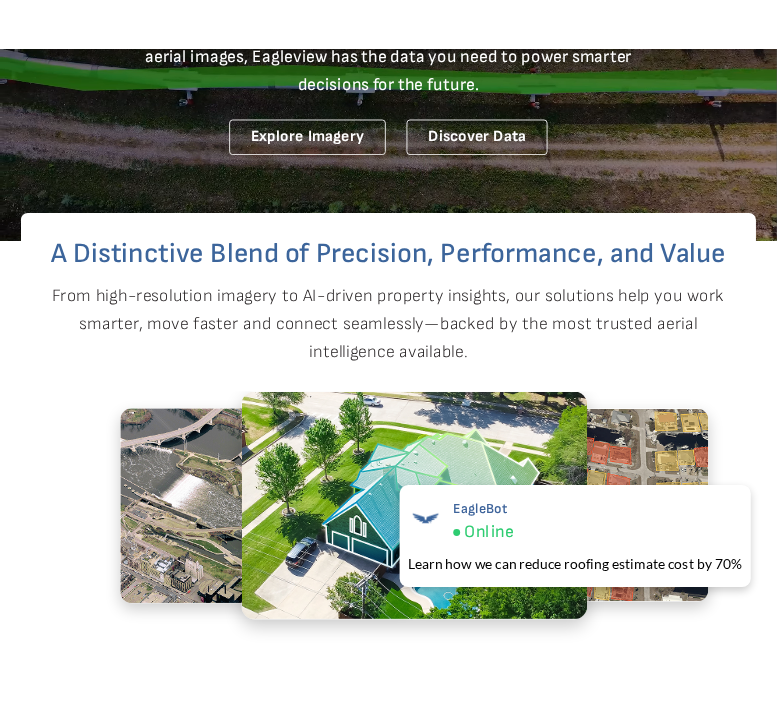 scroll, scrollTop: 199, scrollLeft: 0, axis: vertical 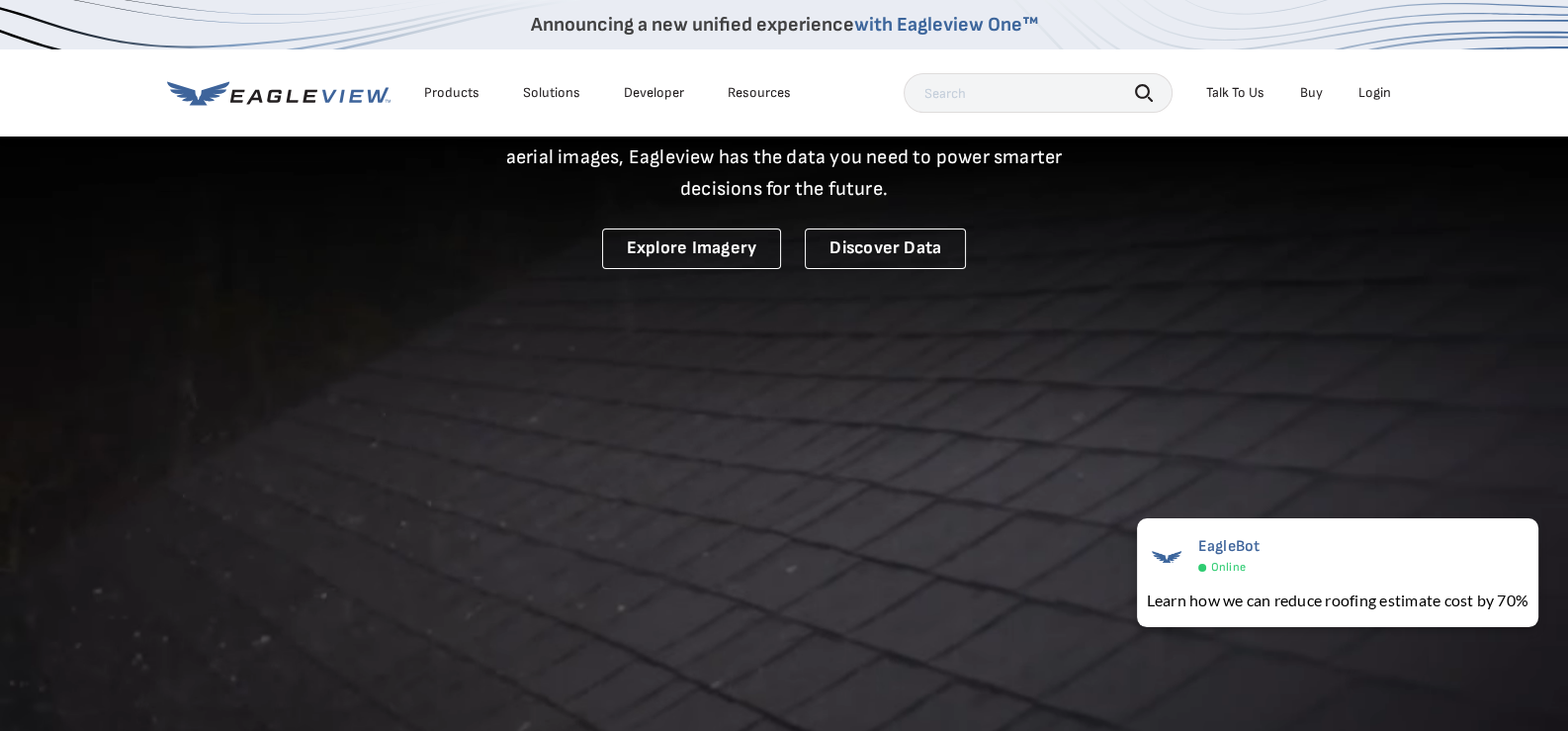 click on "Login" at bounding box center (1374, 93) 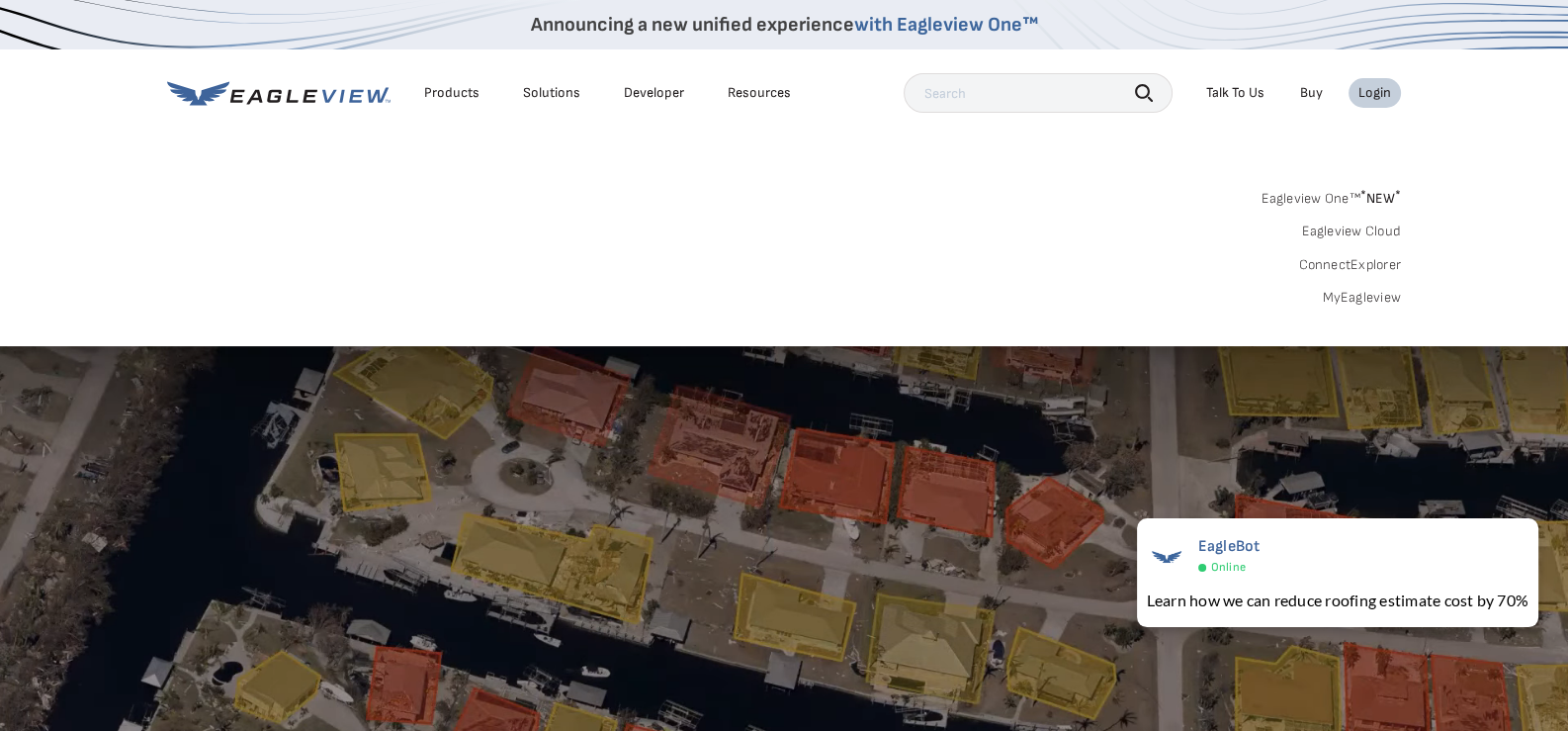 click on "MyEagleview" at bounding box center (1361, 298) 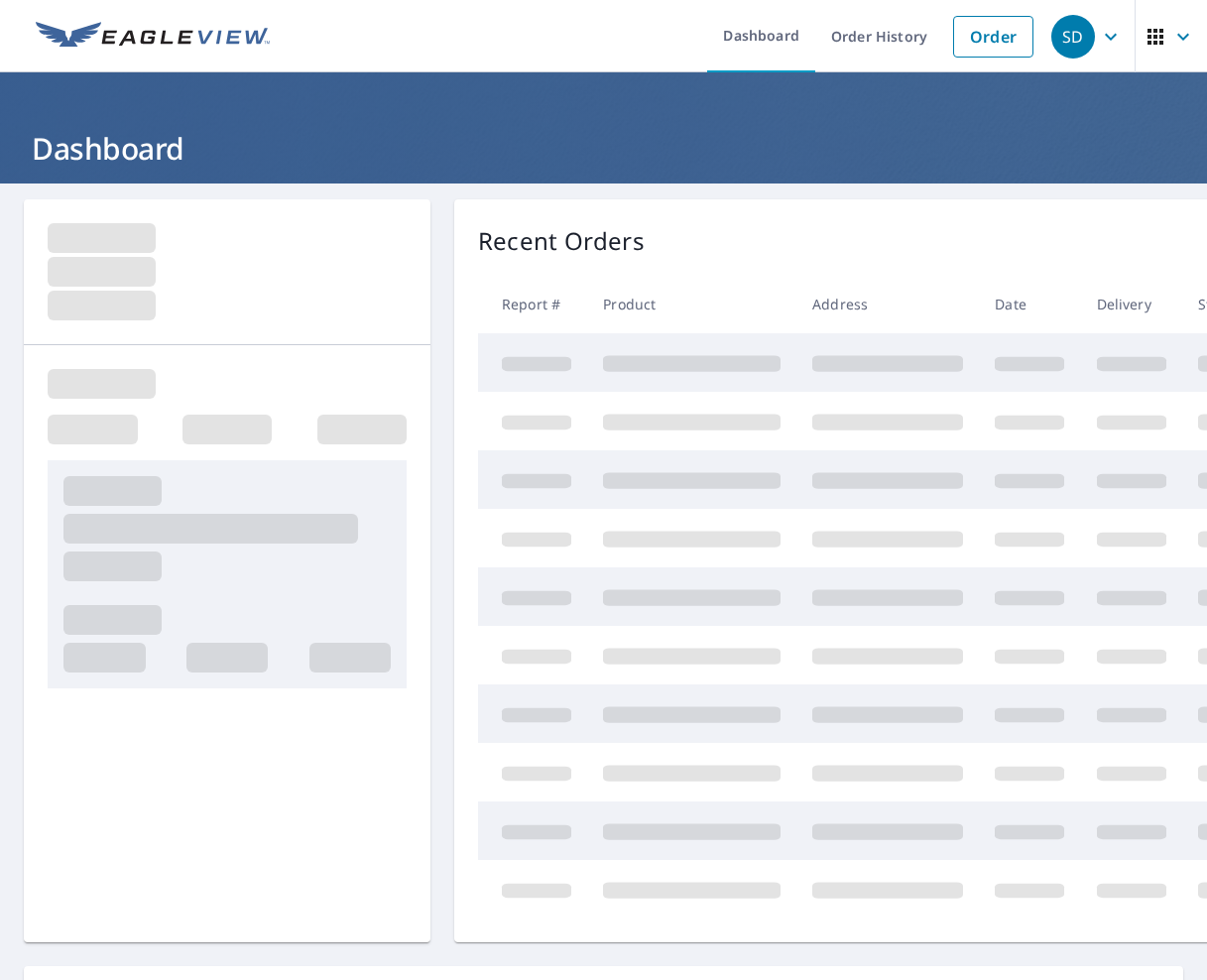 scroll, scrollTop: 0, scrollLeft: 0, axis: both 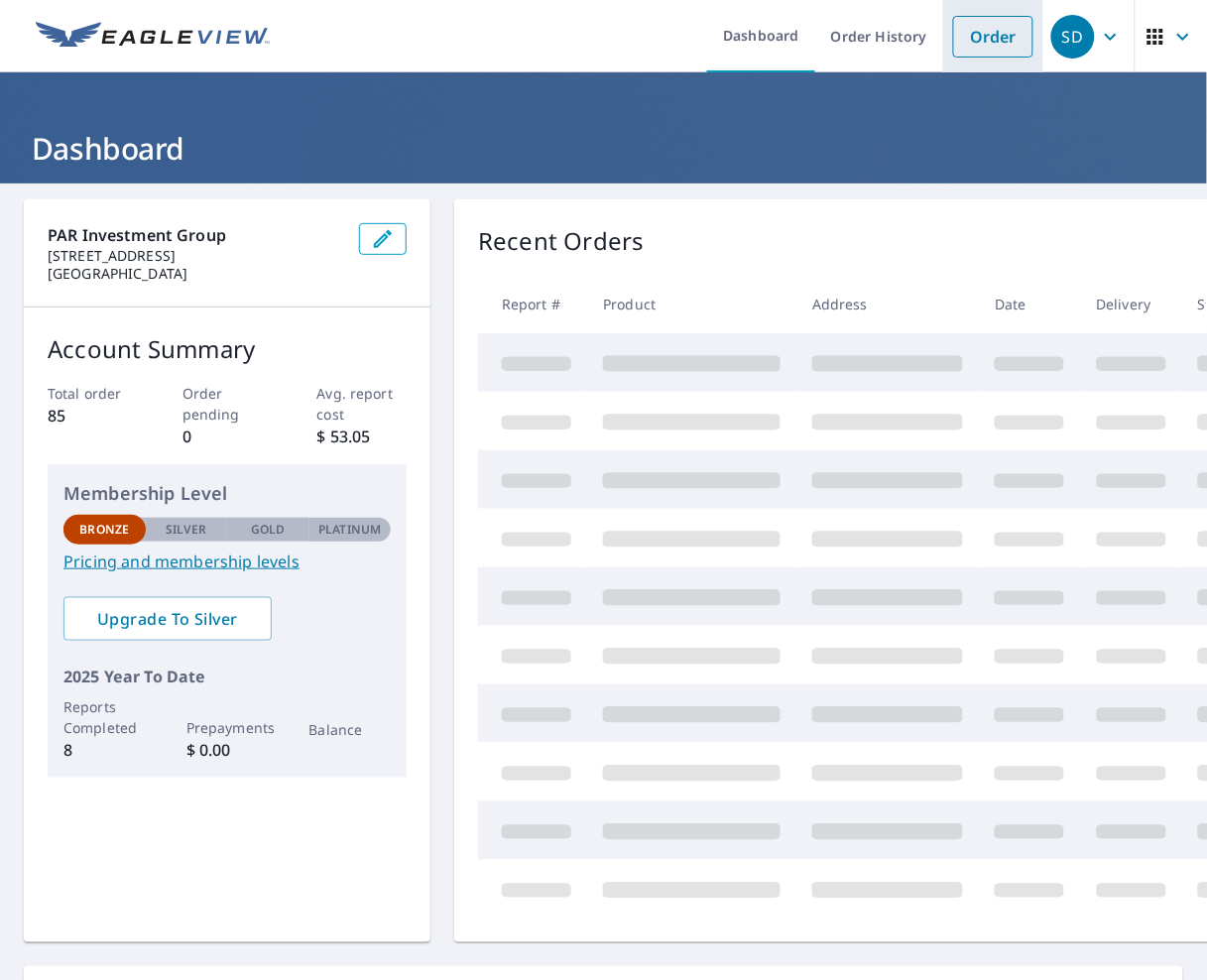 click on "Order" at bounding box center [993, 37] 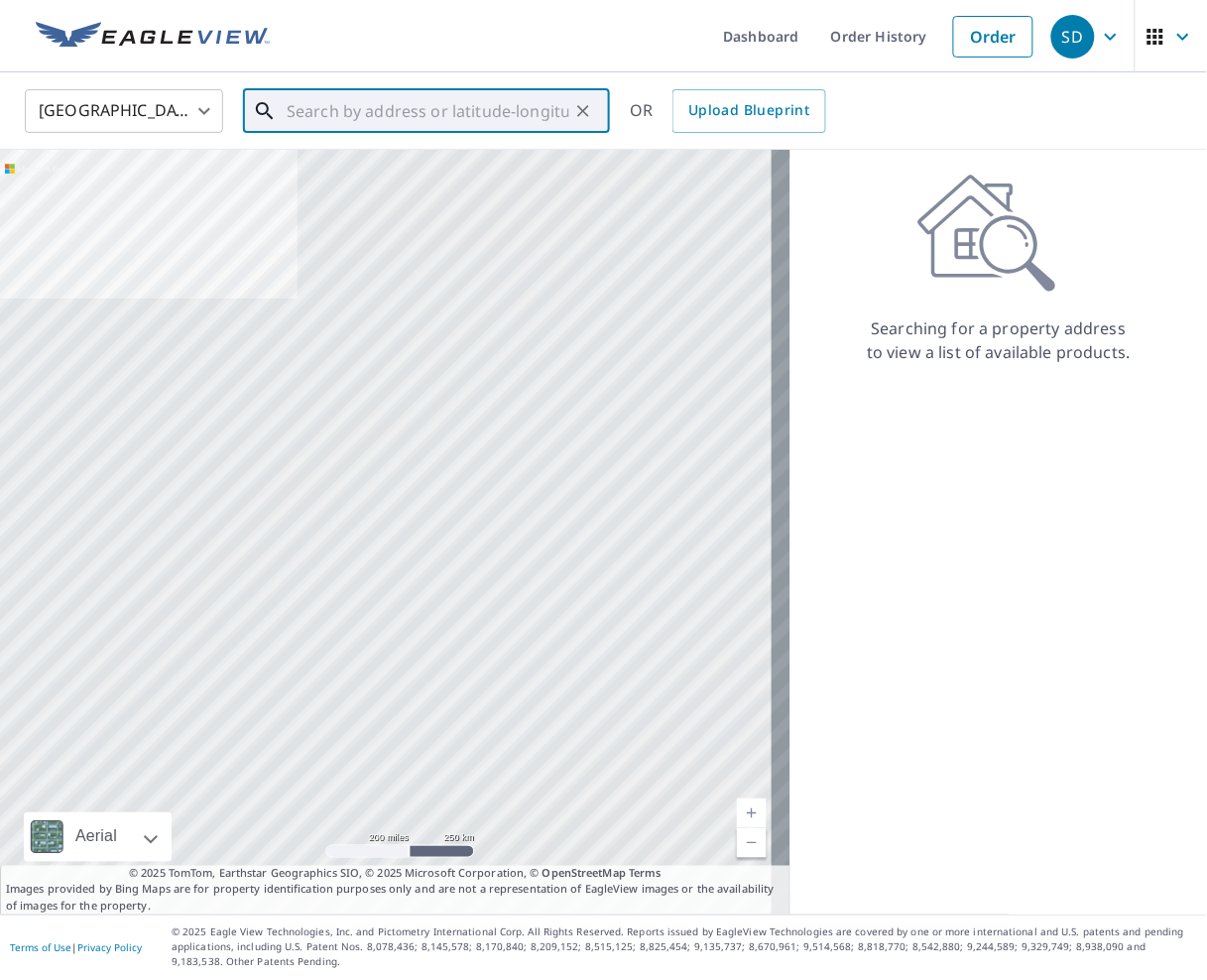 click at bounding box center [427, 111] 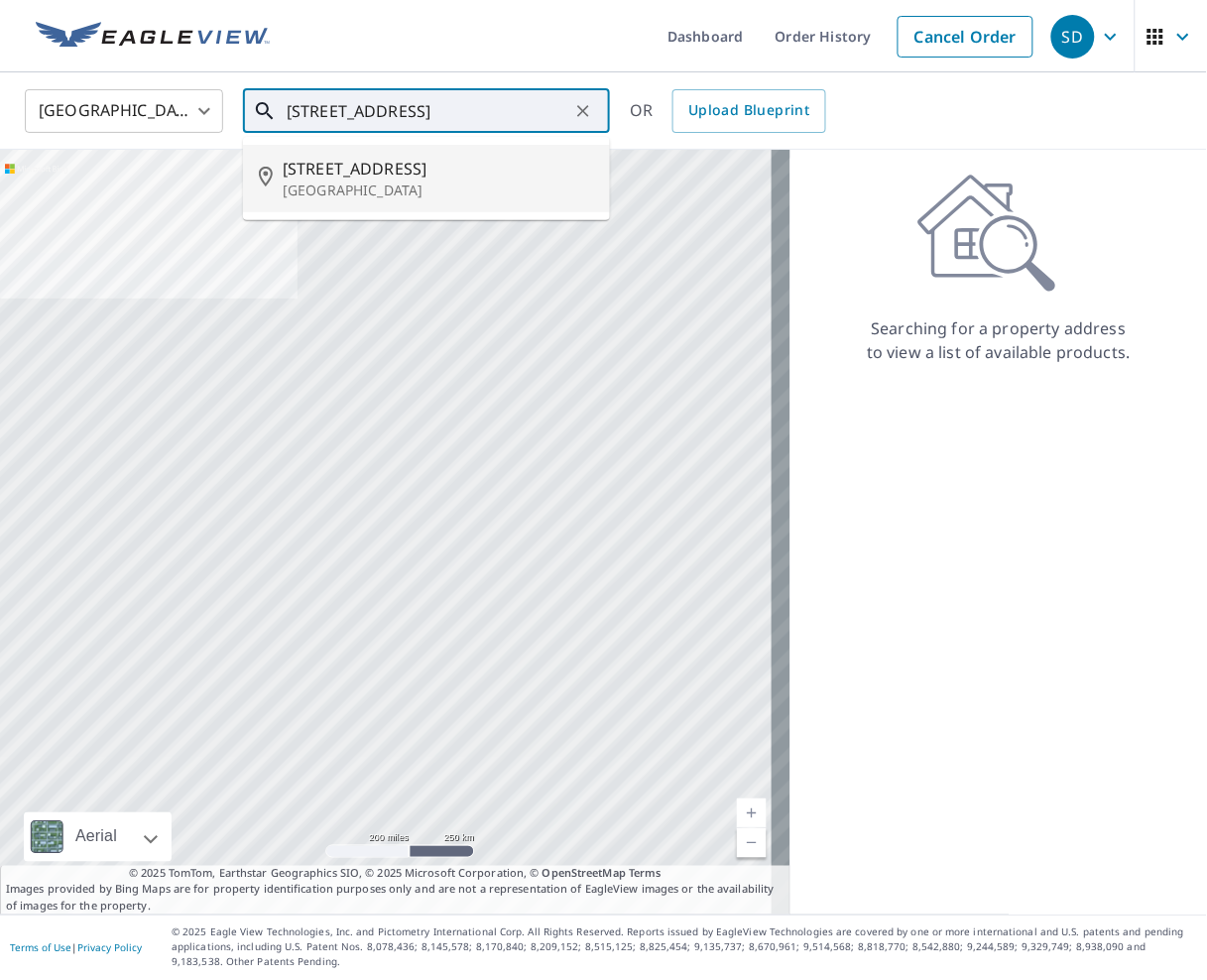 click on "[GEOGRAPHIC_DATA]" at bounding box center (438, 190) 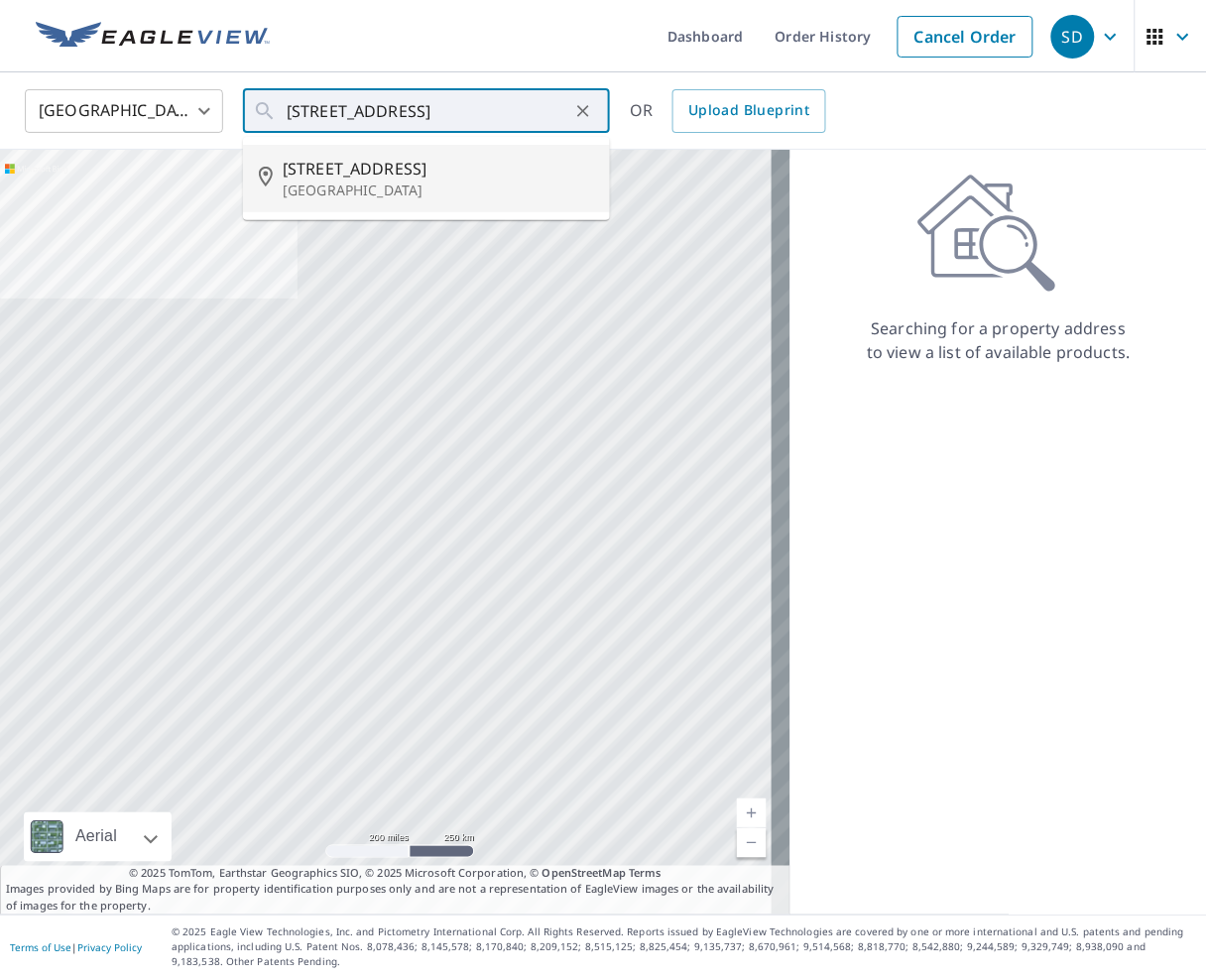 type on "[STREET_ADDRESS]" 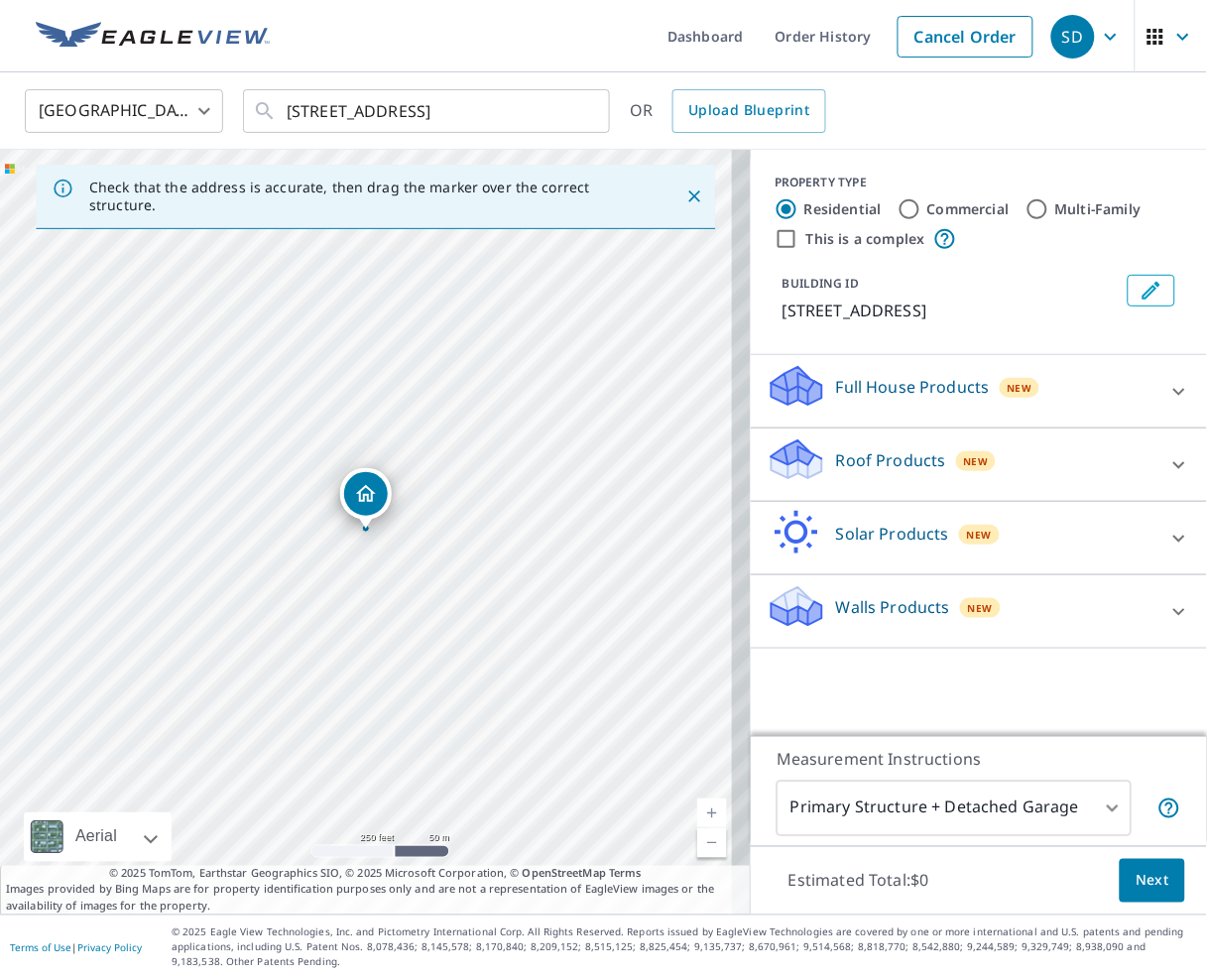 click on "Roof Products" at bounding box center [891, 460] 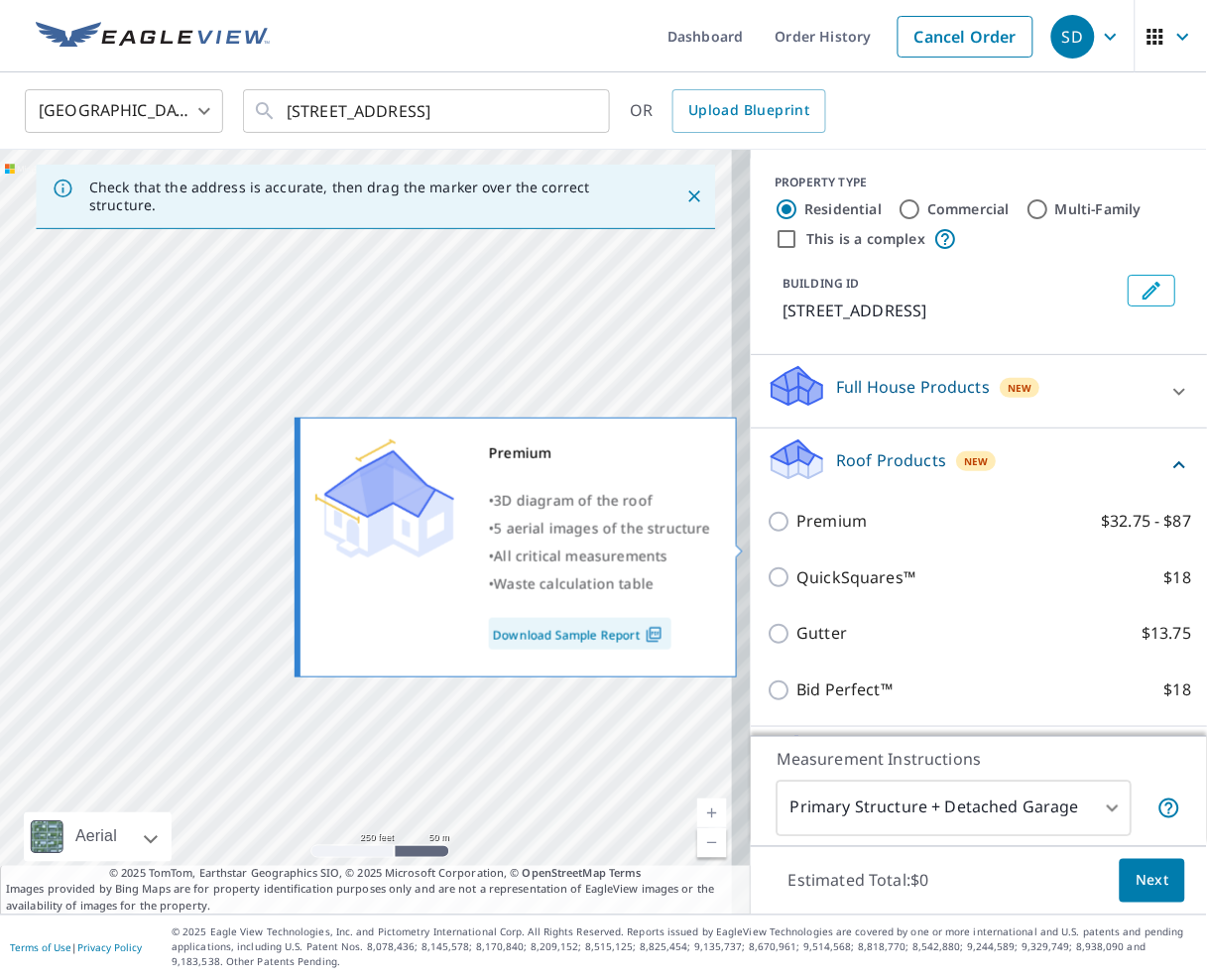 click on "Premium" at bounding box center (831, 521) 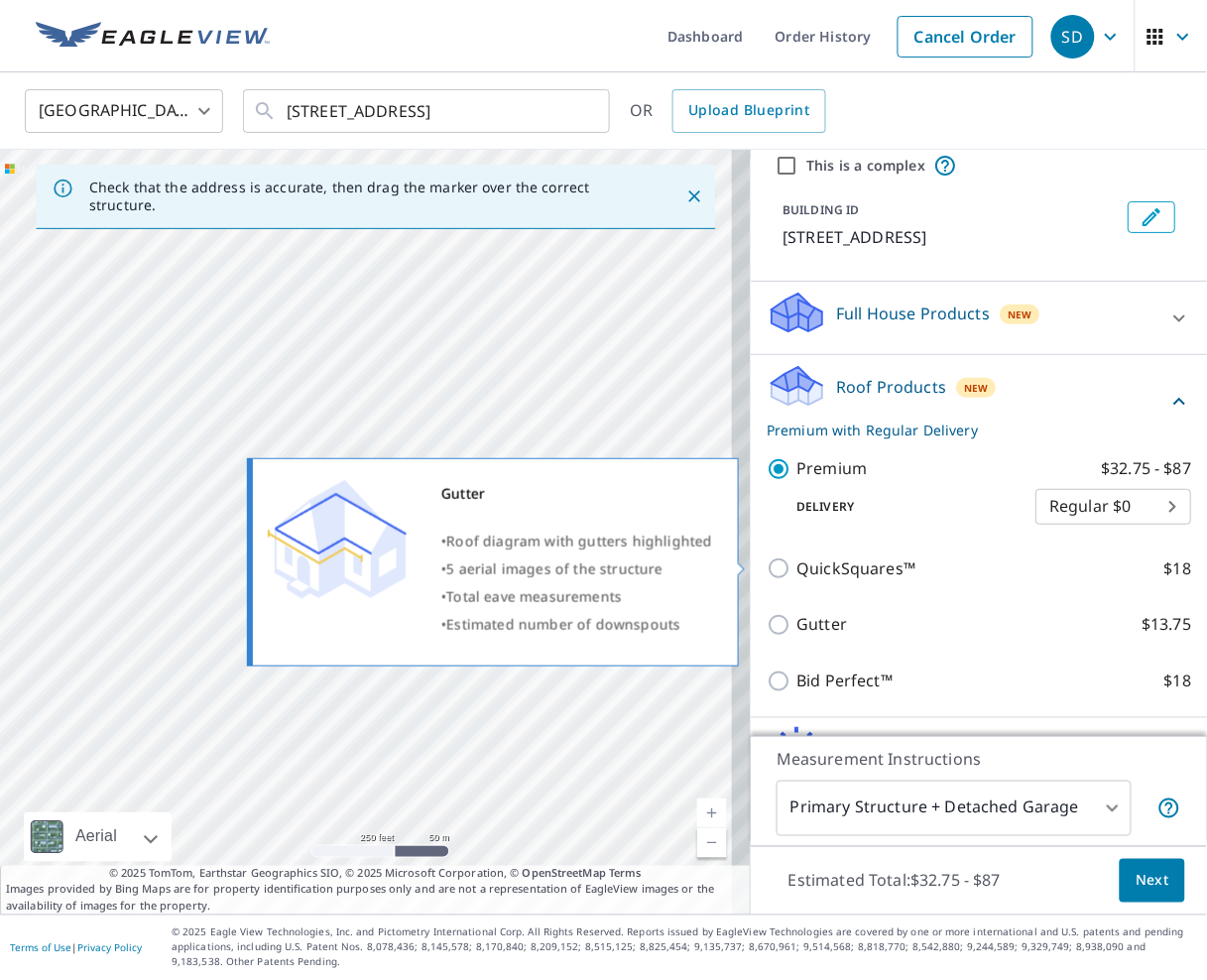 scroll, scrollTop: 224, scrollLeft: 0, axis: vertical 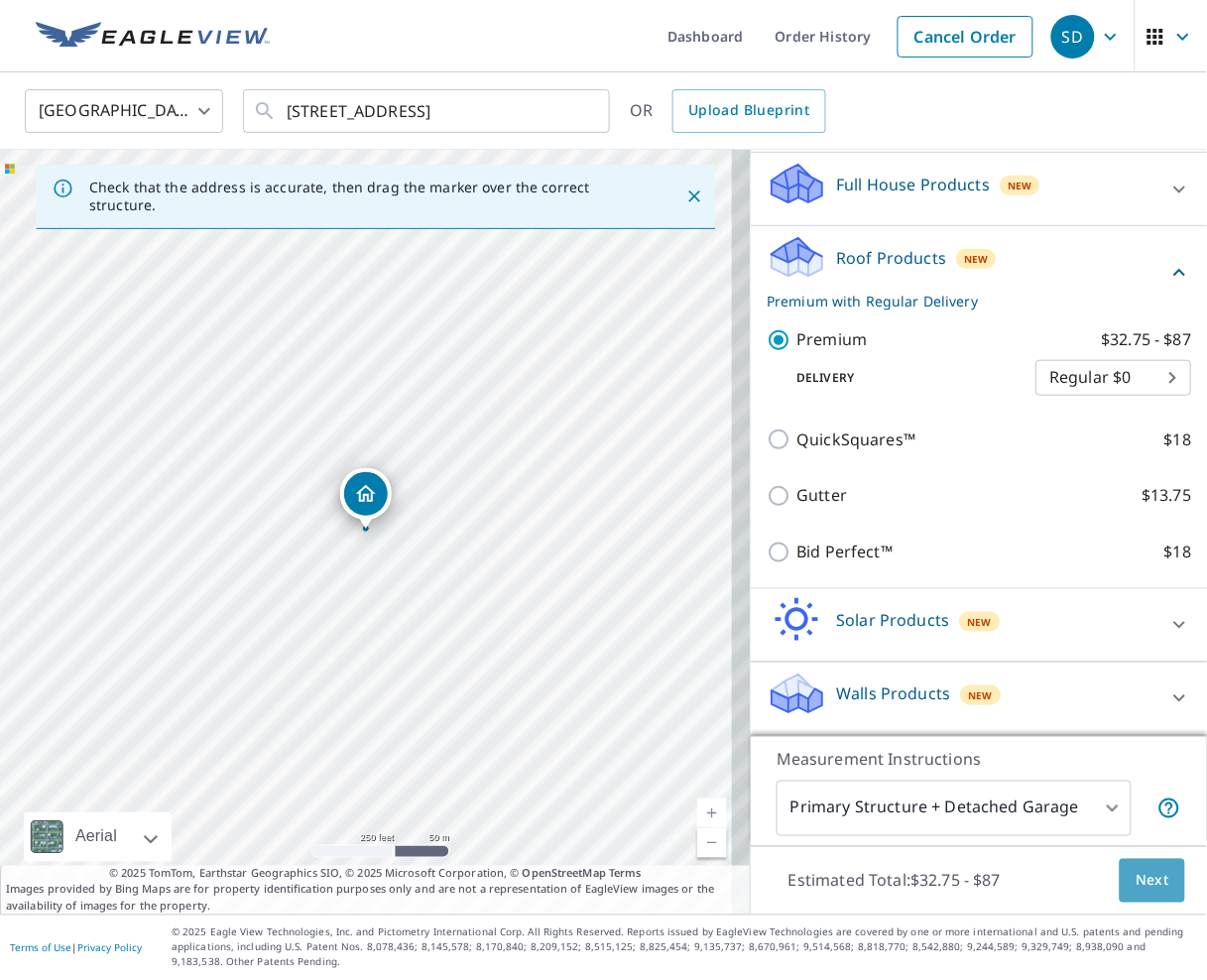 click on "Next" at bounding box center [1152, 881] 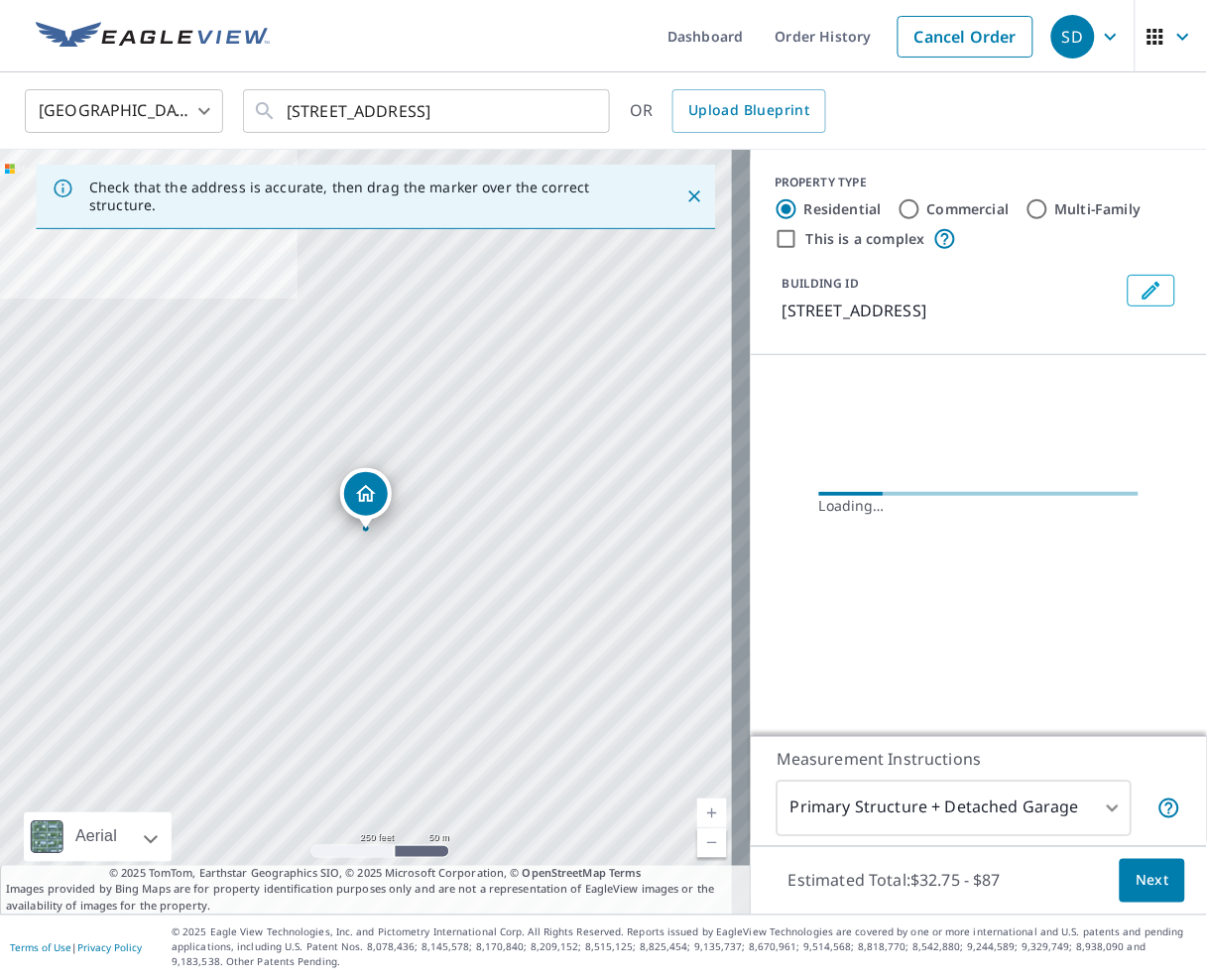 click on "SD SD
Dashboard Order History Cancel Order SD [GEOGRAPHIC_DATA] US ​ [STREET_ADDRESS] ​ OR Upload Blueprint Check that the address is accurate, then drag the marker over the correct structure. [STREET_ADDRESS] Aerial Road A standard road map Aerial A detailed look from above Labels Labels 250 feet 50 m © 2025 TomTom, © Vexcel Imaging, © 2025 Microsoft Corporation,  © OpenStreetMap Terms © 2025 TomTom, Earthstar Geographics SIO, © 2025 Microsoft Corporation, ©   OpenStreetMap   Terms Images provided by Bing Maps are for property identification purposes only and are not a representation of EagleView images or the availability of images for the property. PROPERTY TYPE Residential Commercial Multi-Family This is a complex BUILDING ID [STREET_ADDRESS] Loading… Measurement Instructions Primary Structure + Detached Garage 1 ​ Estimated Total:  $32.75 - $87 Next Terms of Use  |  Privacy Policy" at bounding box center [603, 490] 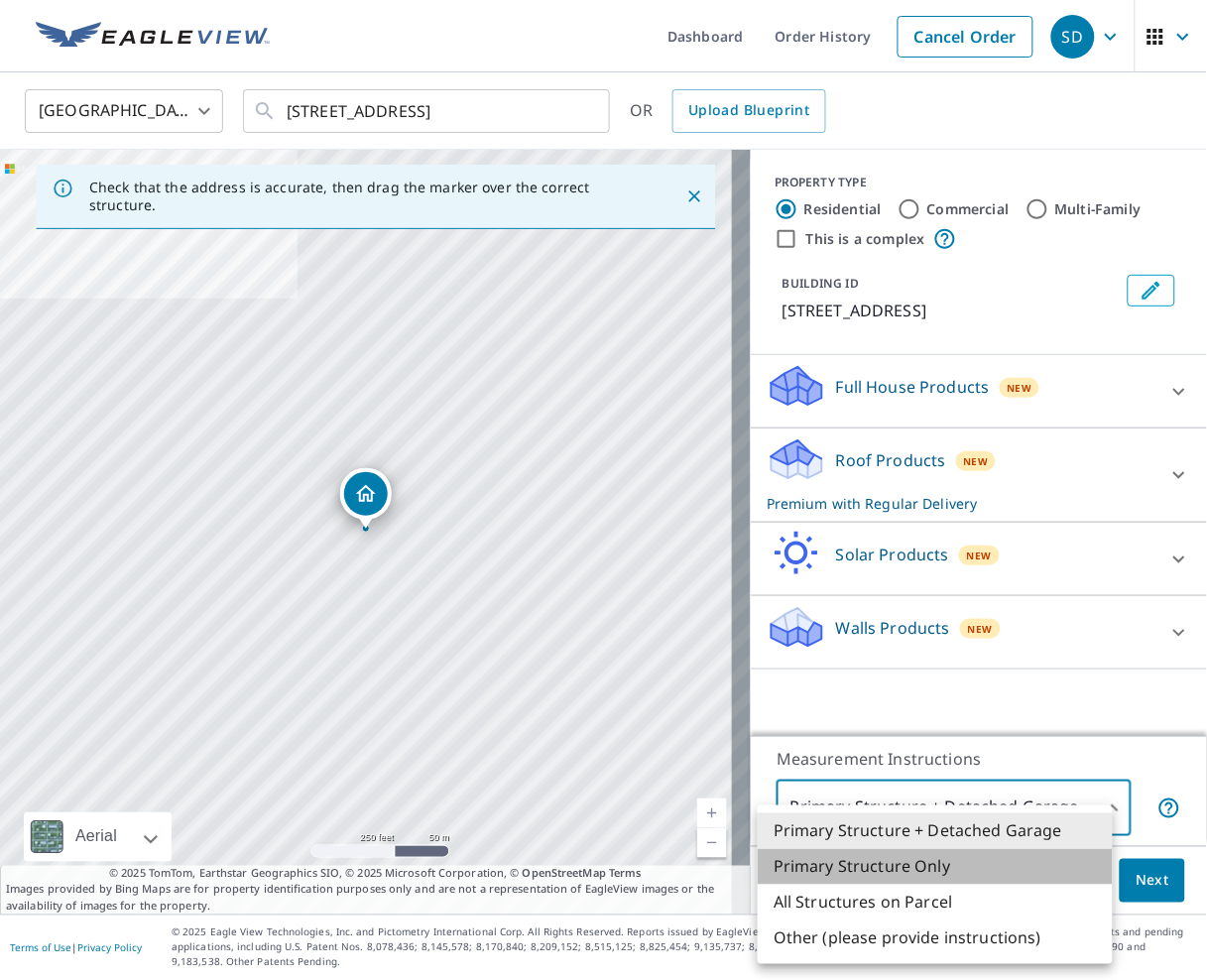 click on "Primary Structure Only" at bounding box center (935, 867) 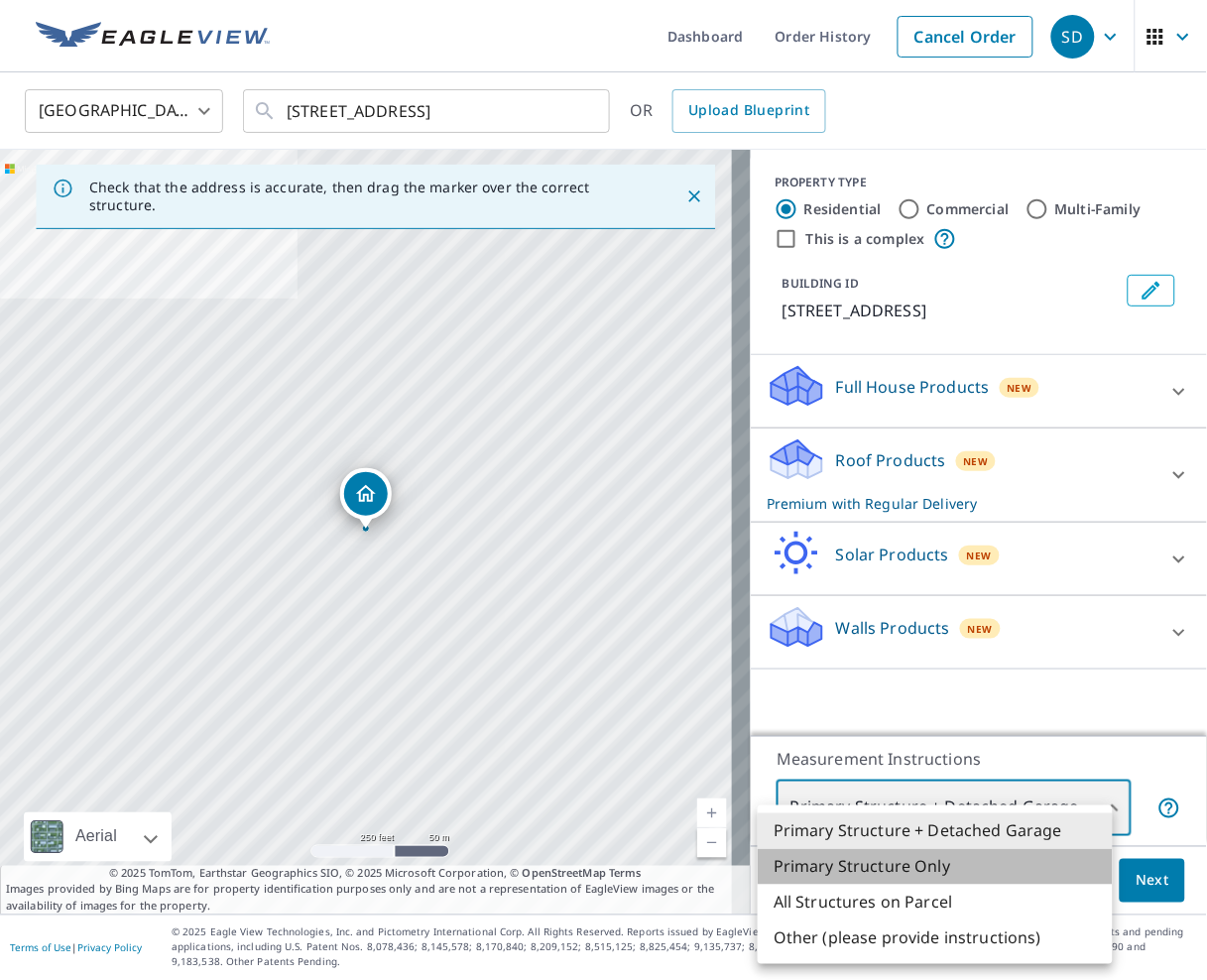 type on "2" 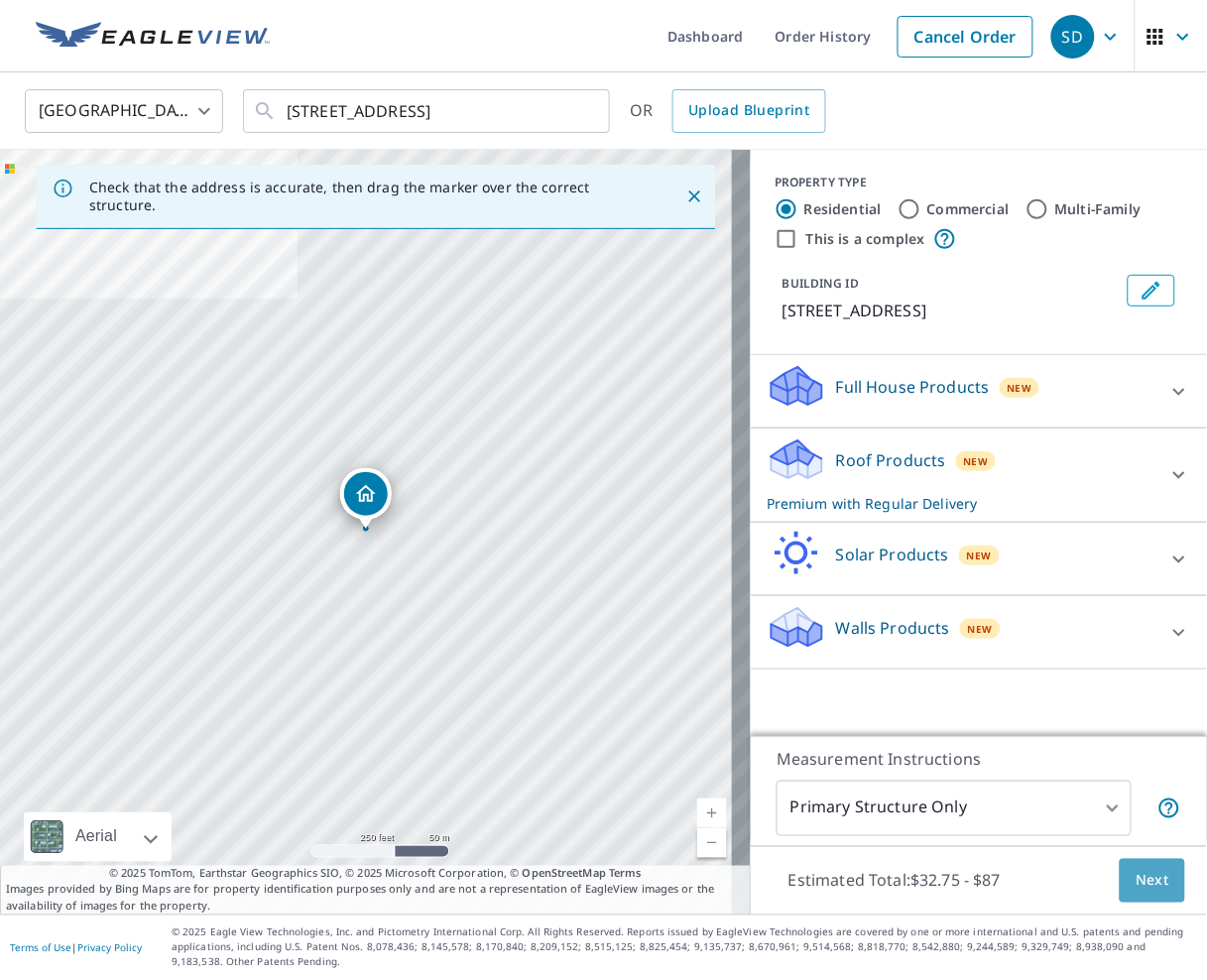 click on "Next" at bounding box center (1152, 881) 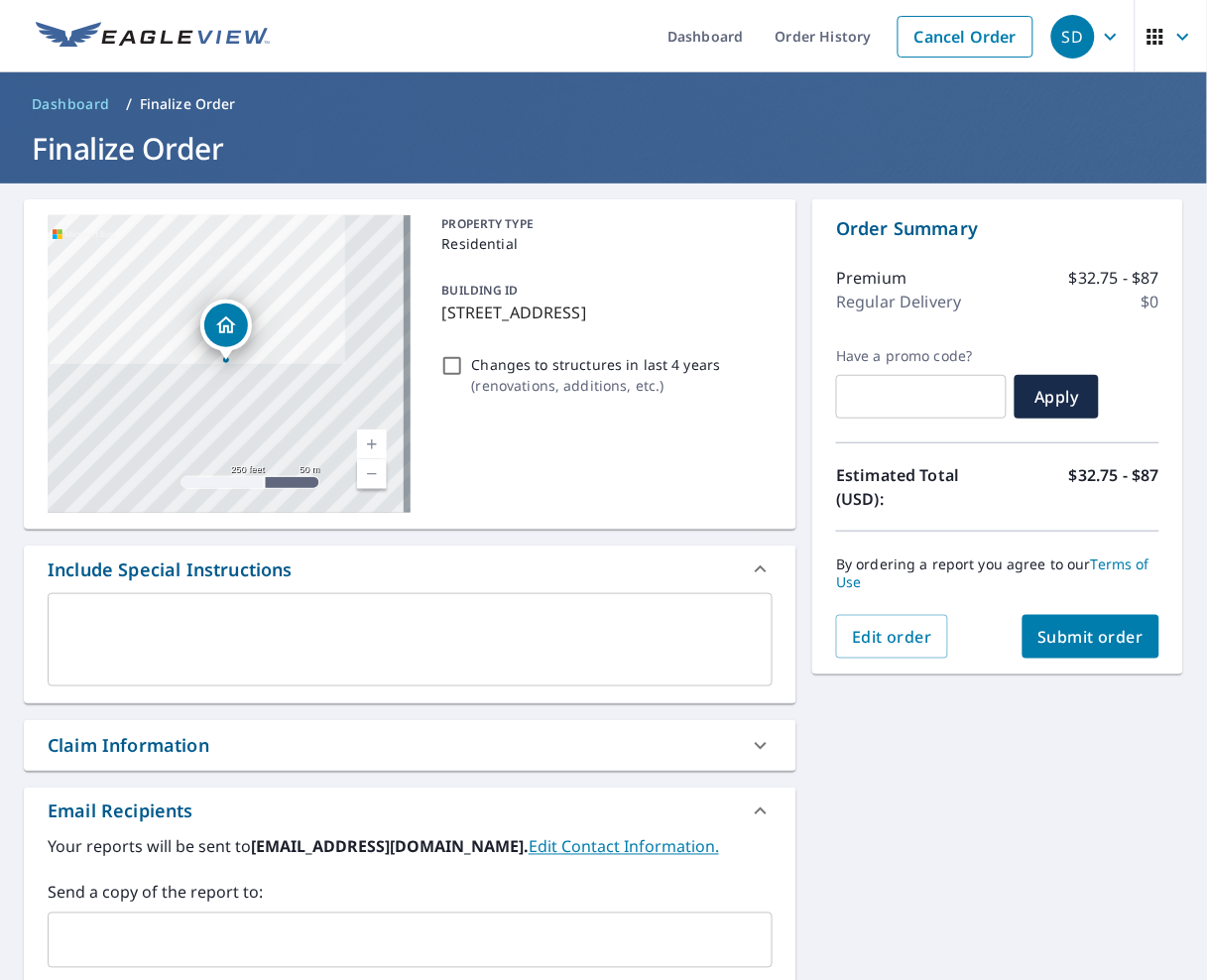 click on "Submit order" at bounding box center (1091, 637) 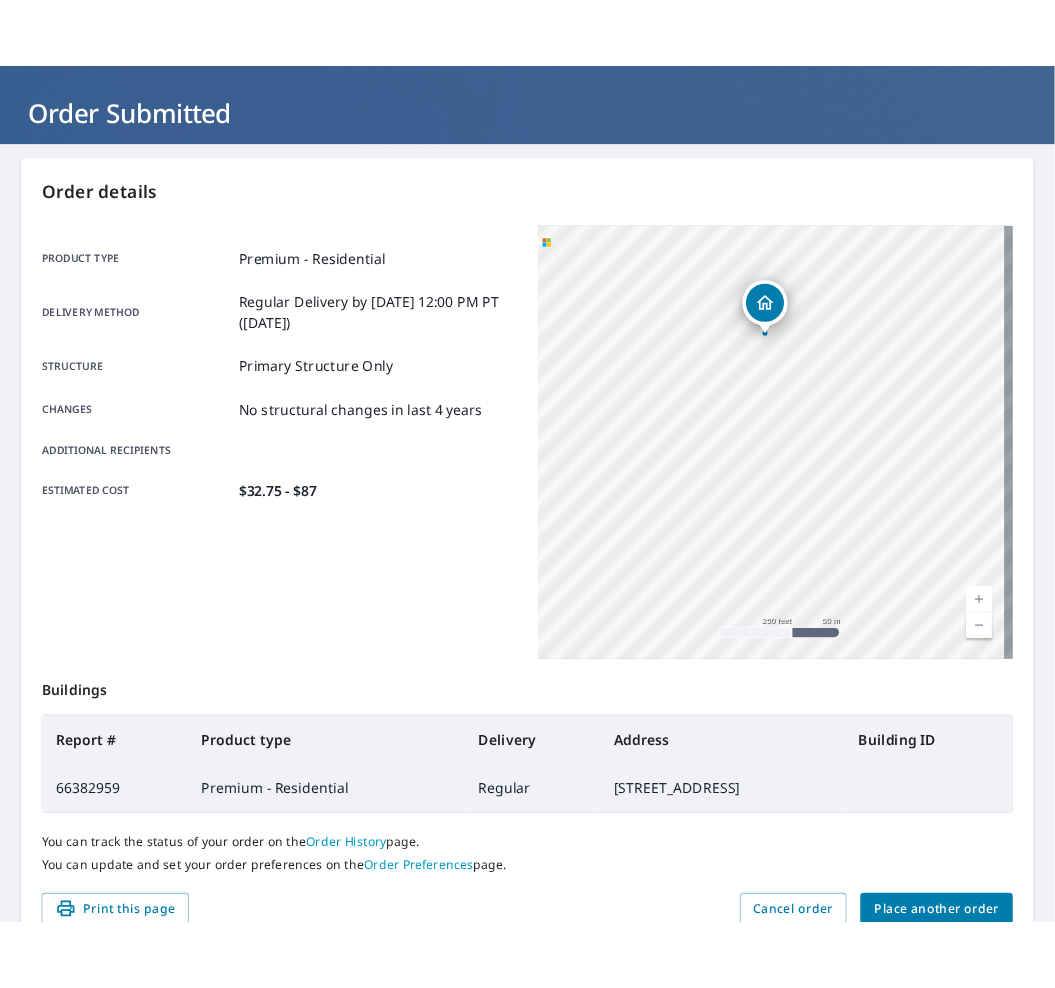 scroll, scrollTop: 203, scrollLeft: 0, axis: vertical 